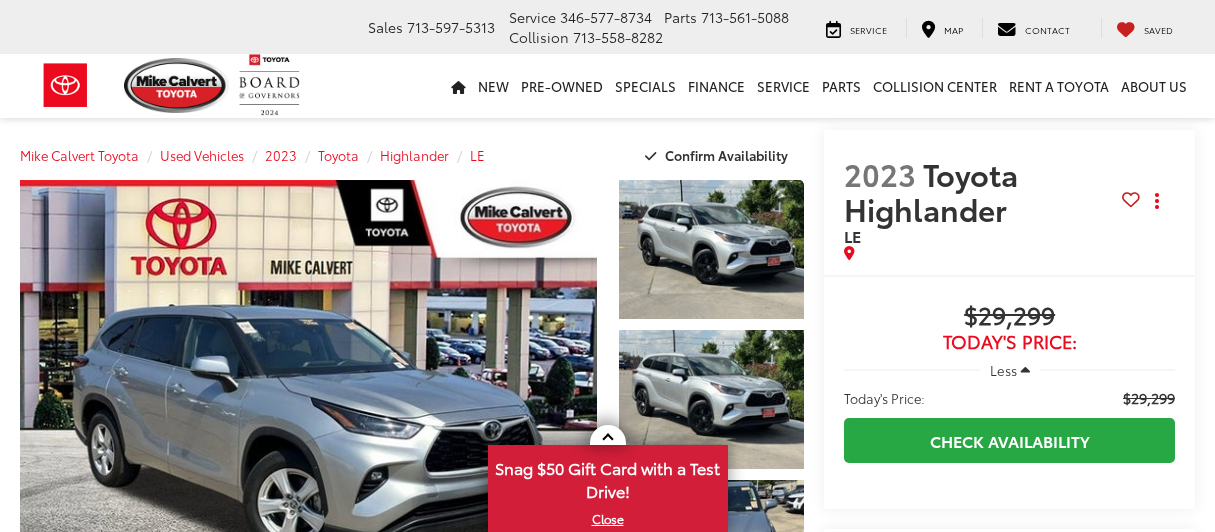 scroll, scrollTop: 0, scrollLeft: 0, axis: both 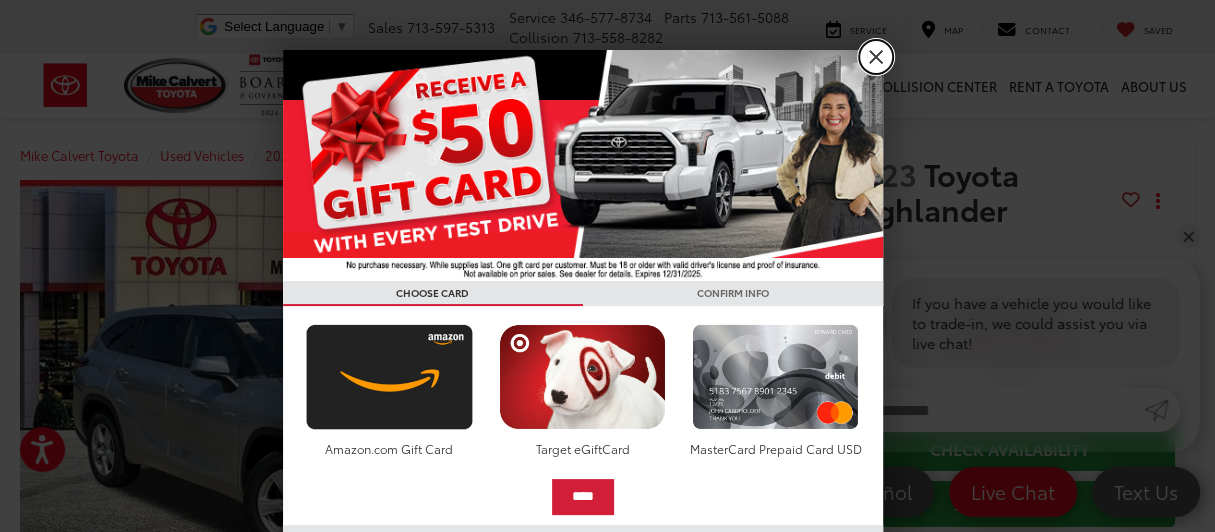 click on "X" at bounding box center [876, 57] 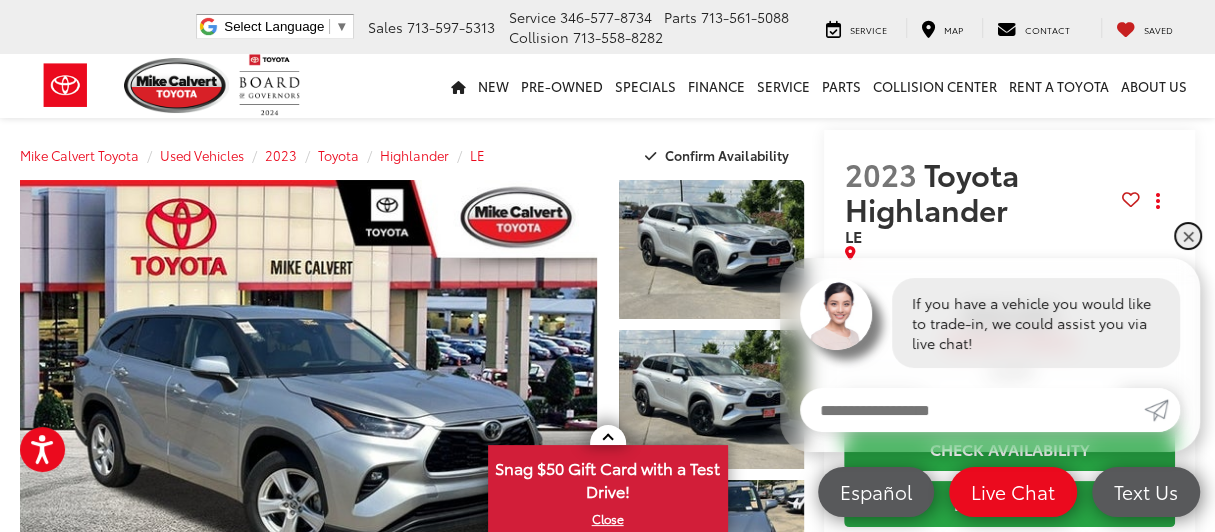 click on "✕" at bounding box center [1188, 236] 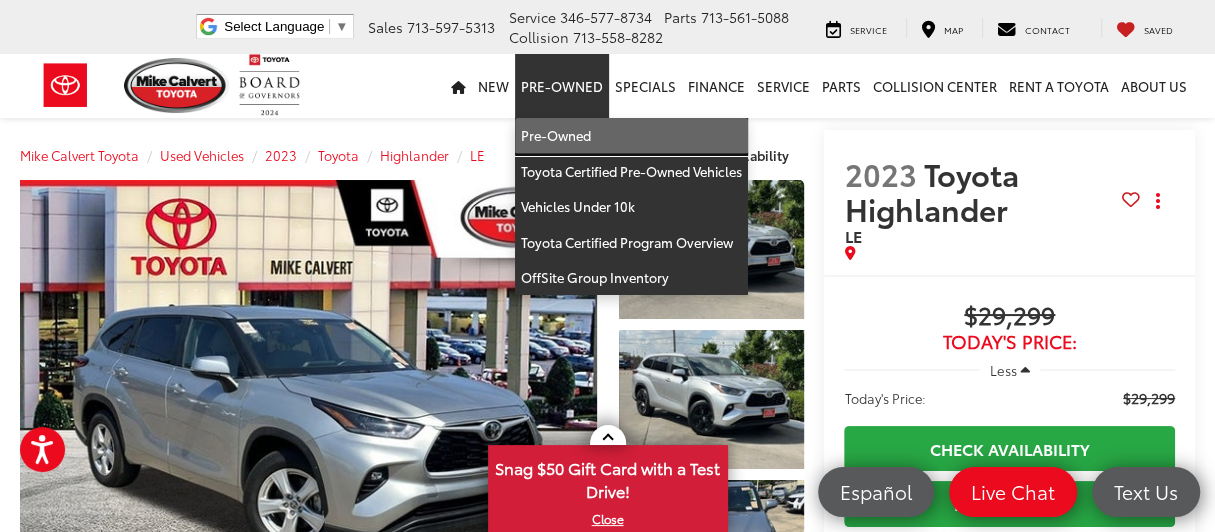 click on "Pre-Owned" at bounding box center [631, 136] 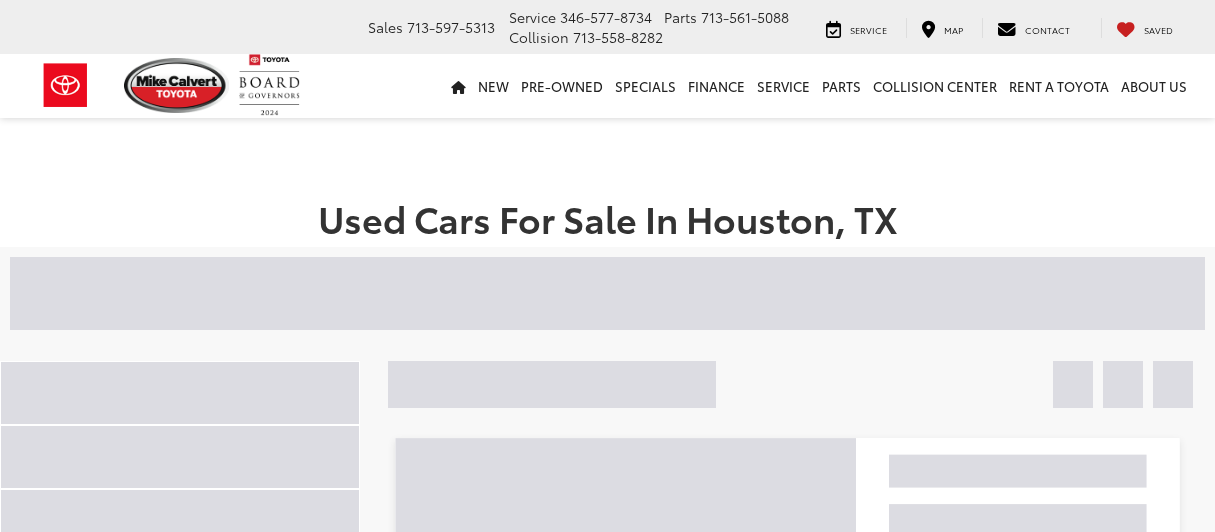 scroll, scrollTop: 0, scrollLeft: 0, axis: both 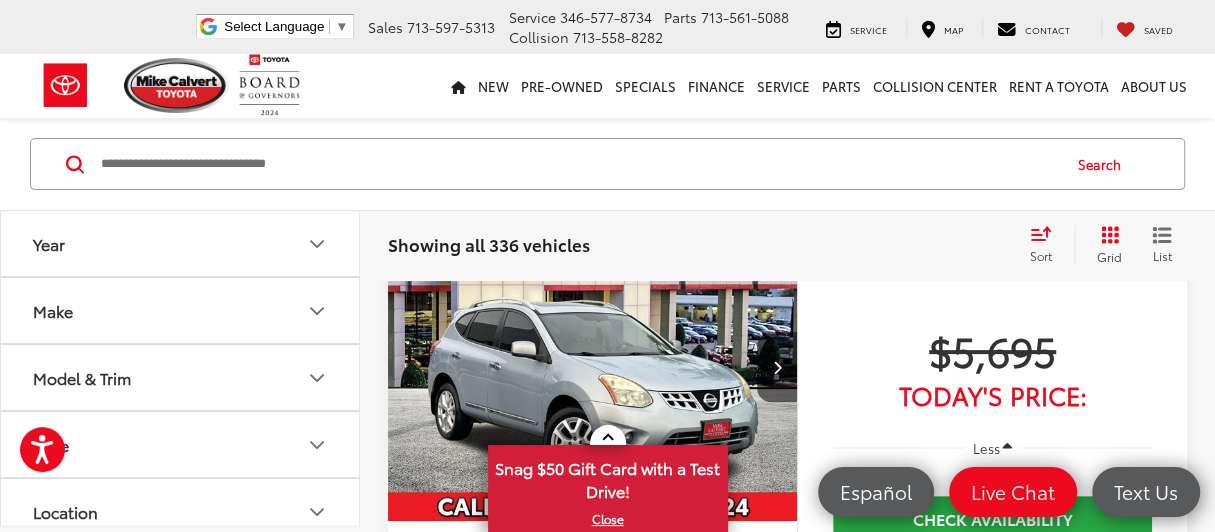 click 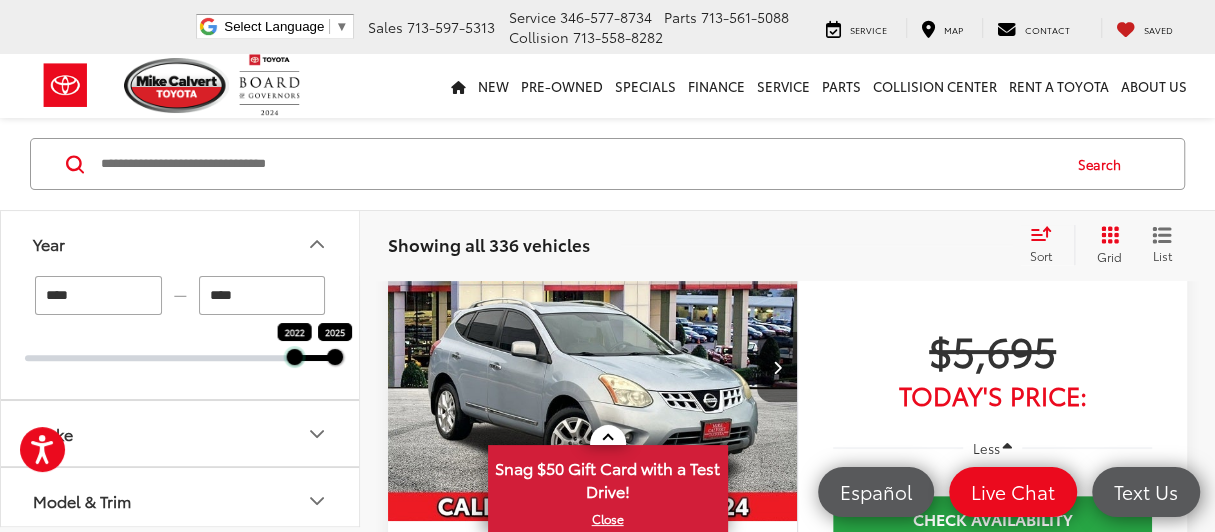 drag, startPoint x: 26, startPoint y: 364, endPoint x: 294, endPoint y: 366, distance: 268.00748 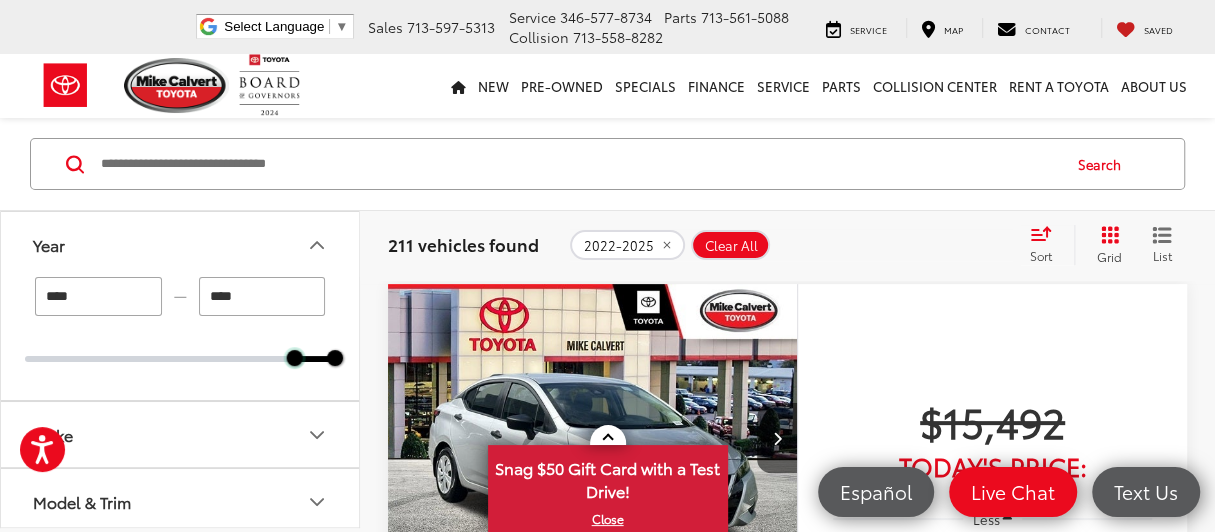 scroll, scrollTop: 229, scrollLeft: 0, axis: vertical 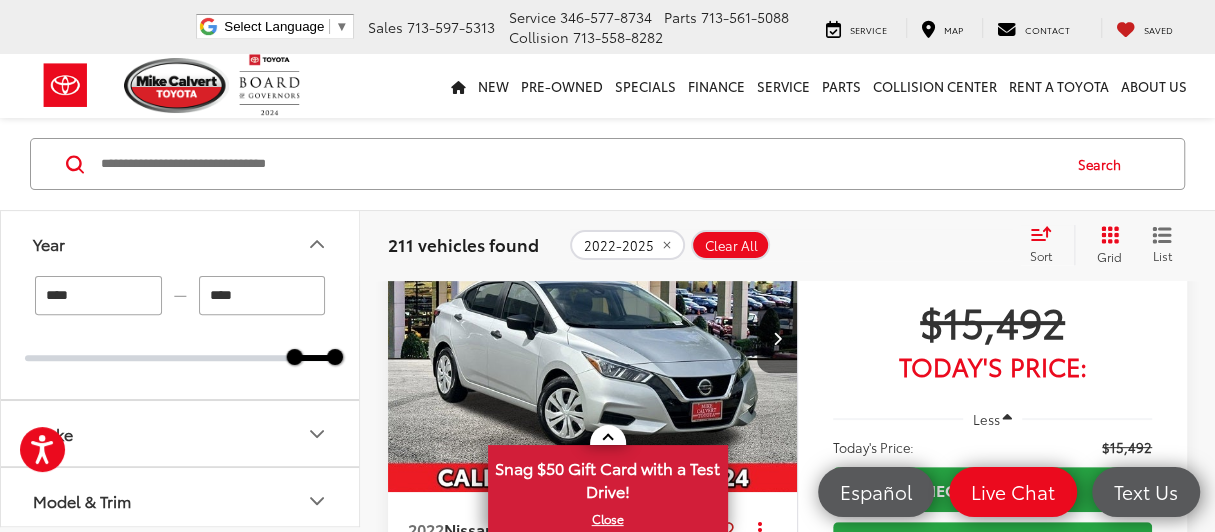 click 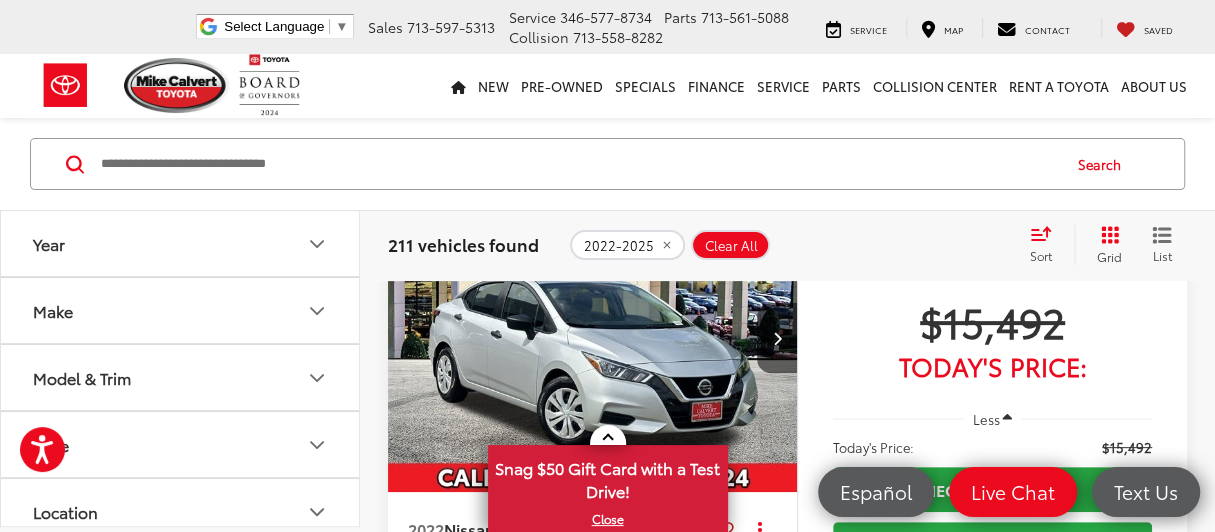 click 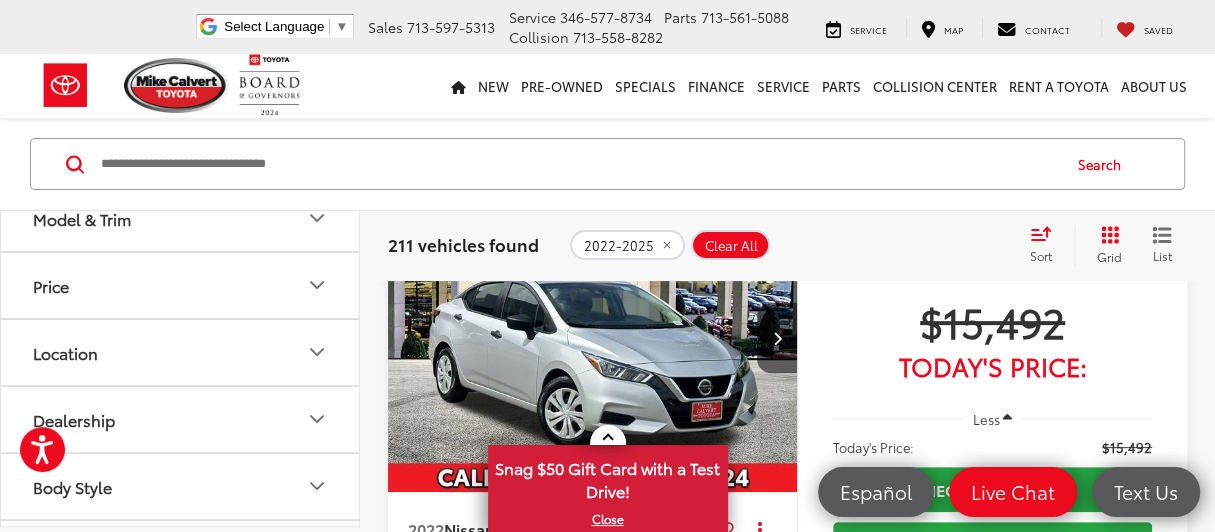 scroll, scrollTop: 700, scrollLeft: 0, axis: vertical 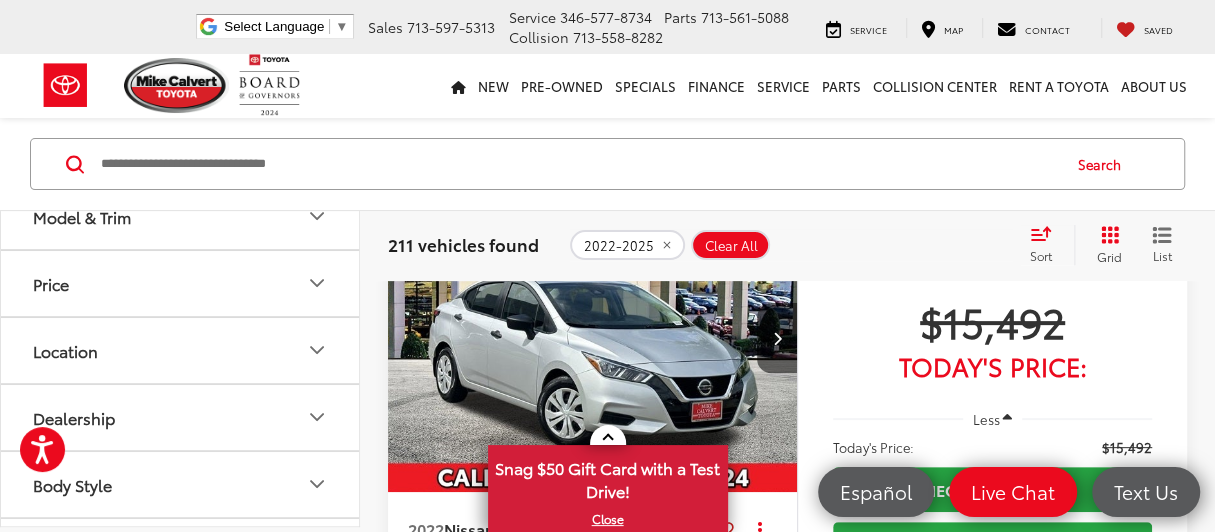 click on "Toyota   (162)" at bounding box center (180, 52) 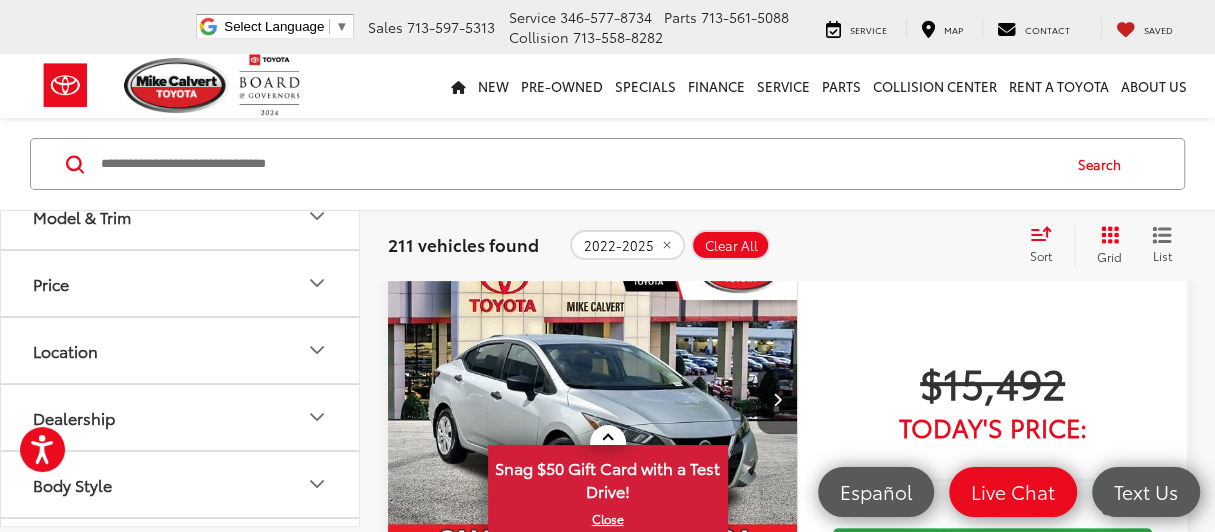 scroll, scrollTop: 129, scrollLeft: 0, axis: vertical 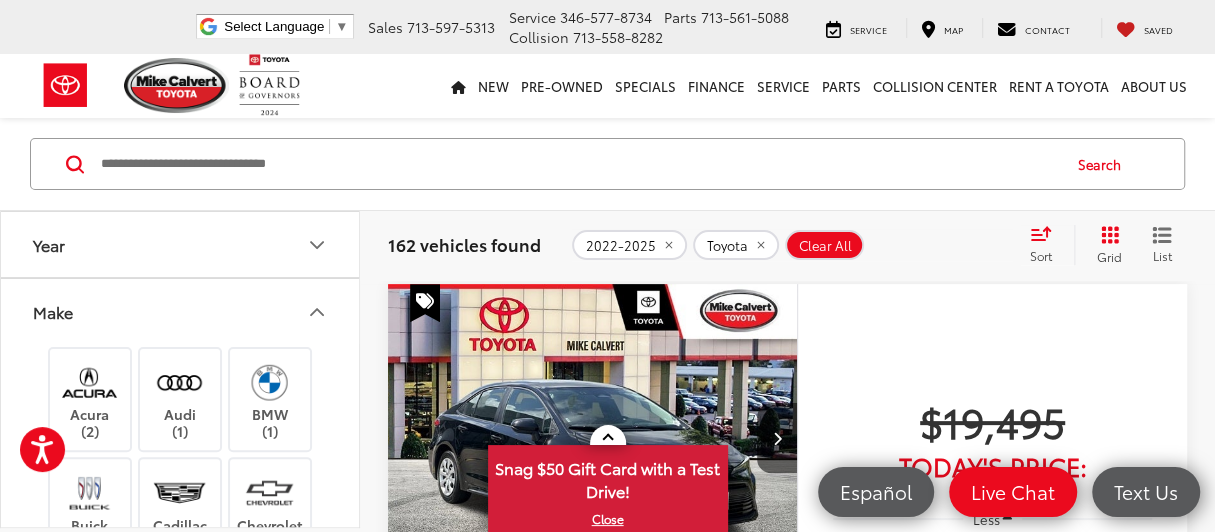 click 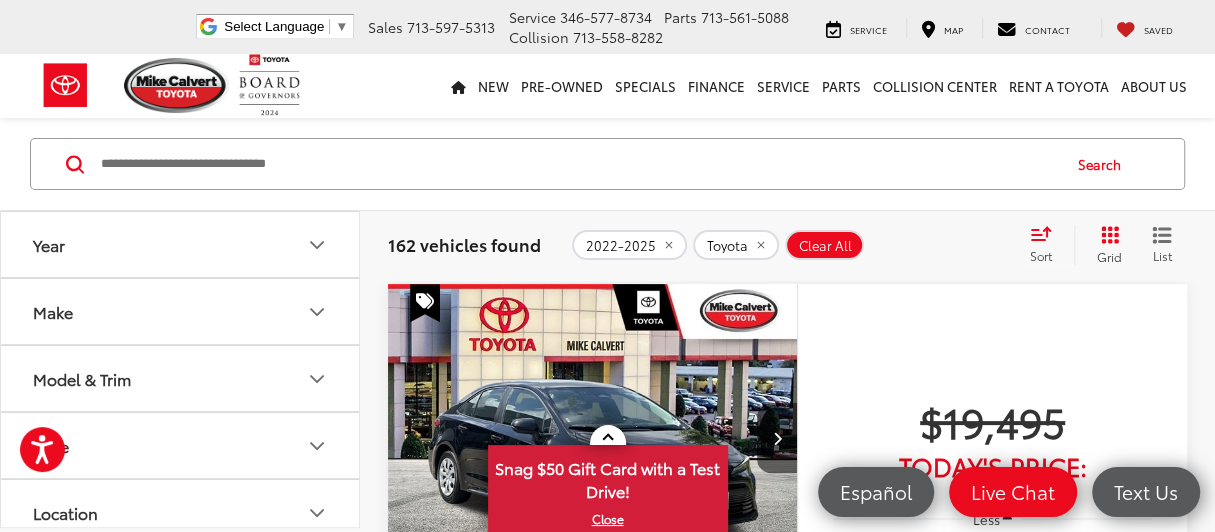 click 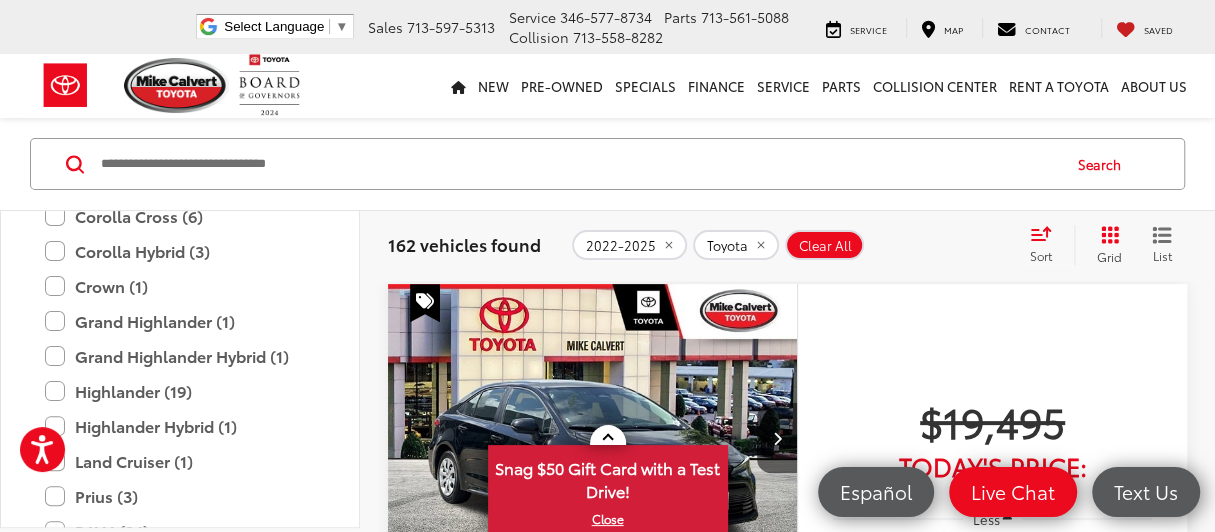 scroll, scrollTop: 400, scrollLeft: 0, axis: vertical 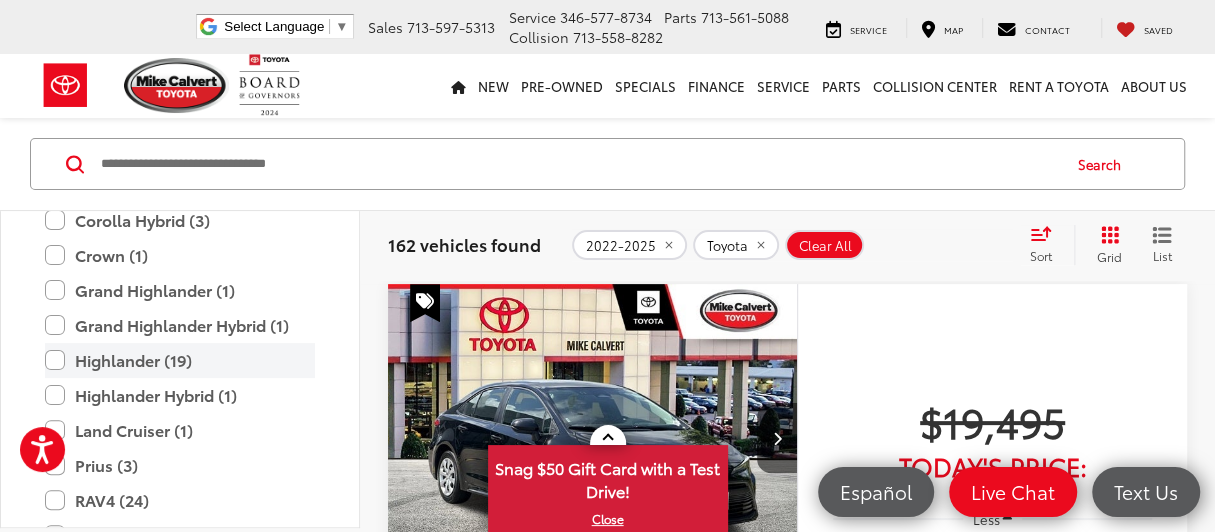 click on "Highlander (19)" at bounding box center [180, 360] 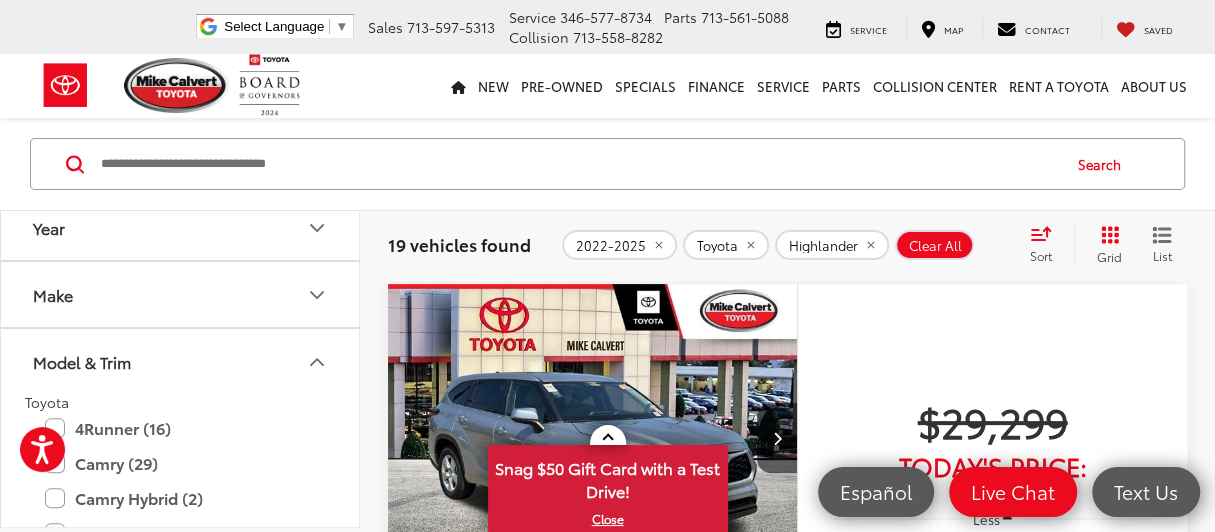scroll, scrollTop: 0, scrollLeft: 0, axis: both 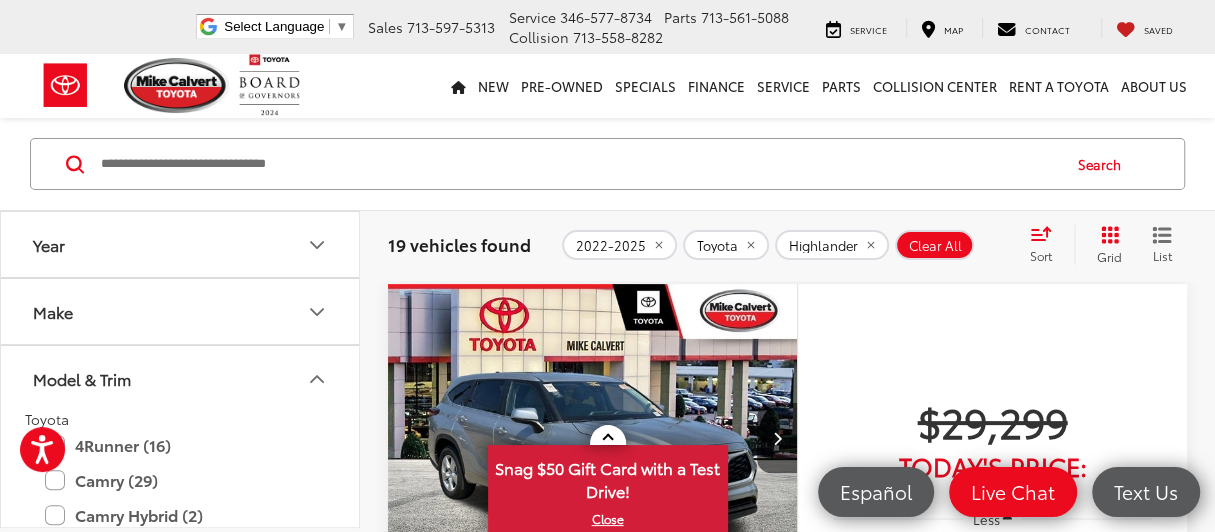 click 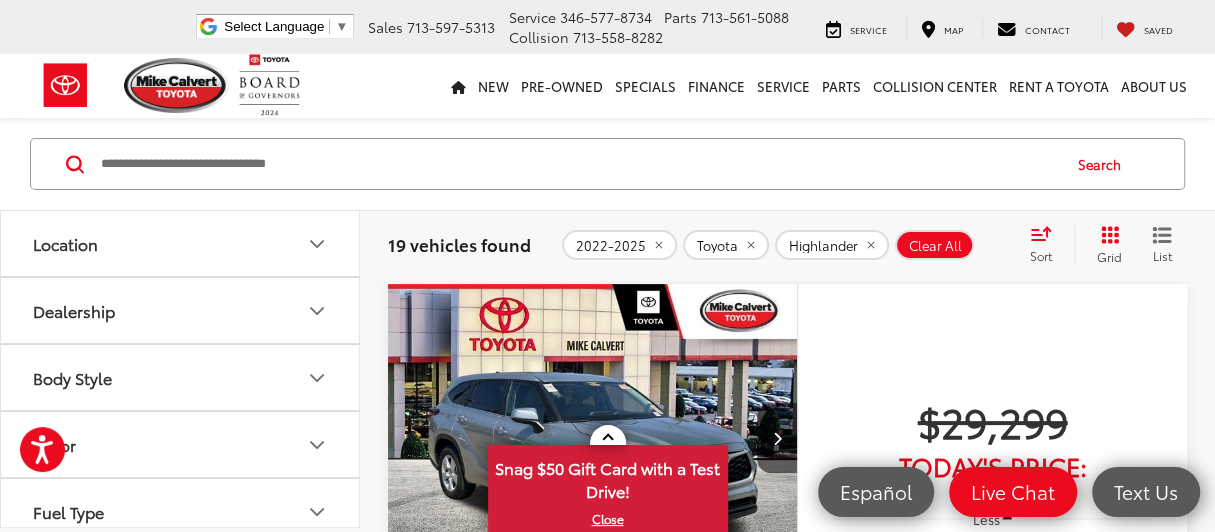 scroll, scrollTop: 300, scrollLeft: 0, axis: vertical 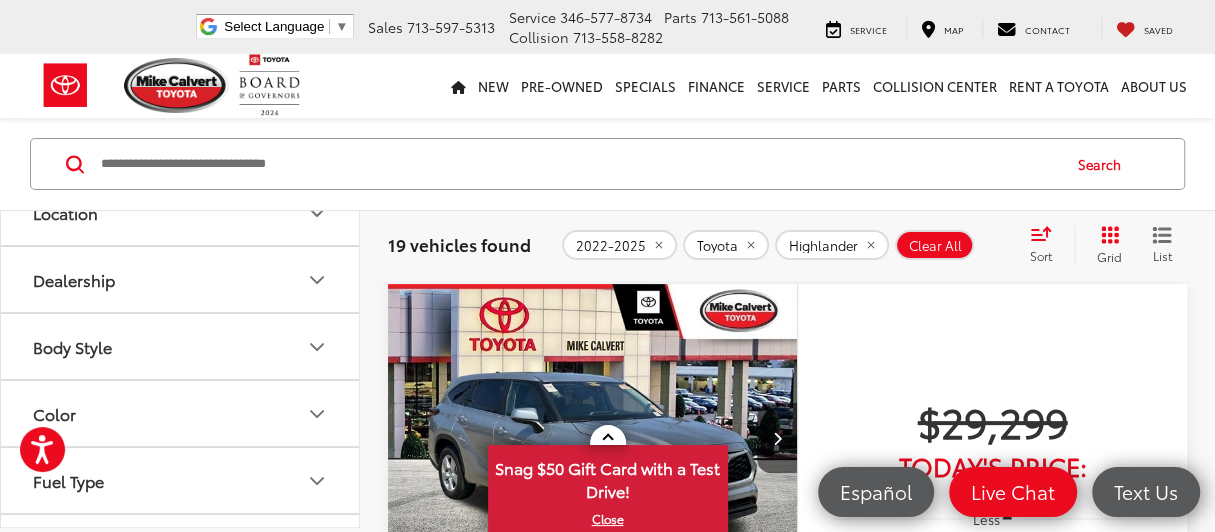 click 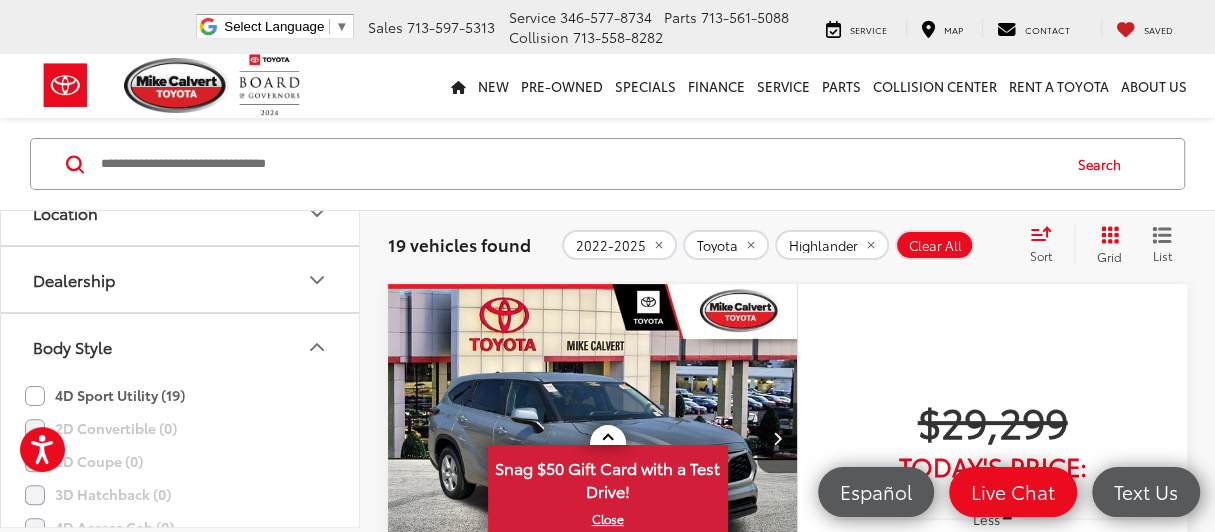 click 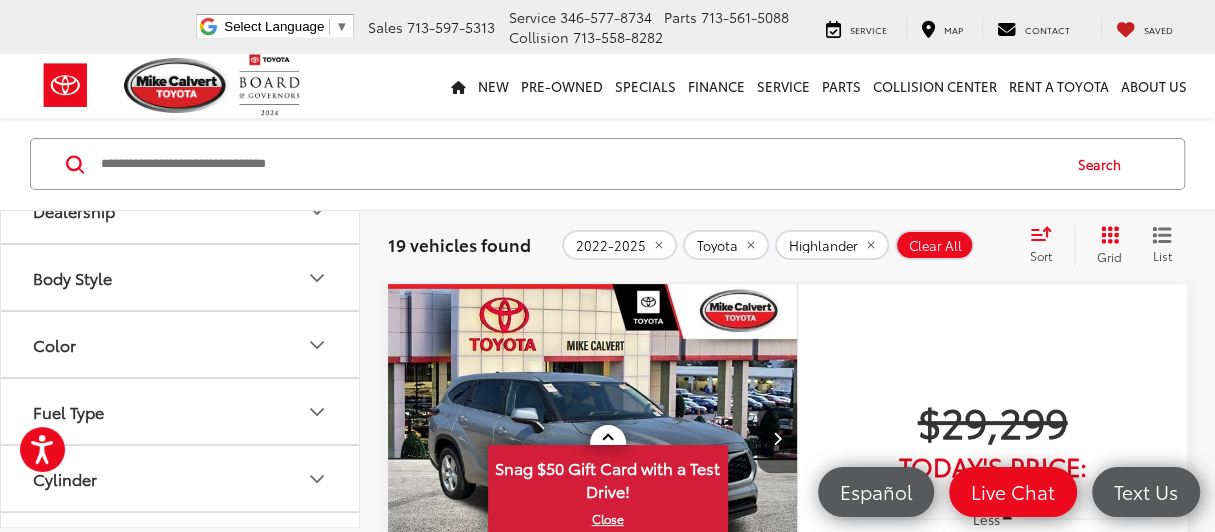 scroll, scrollTop: 400, scrollLeft: 0, axis: vertical 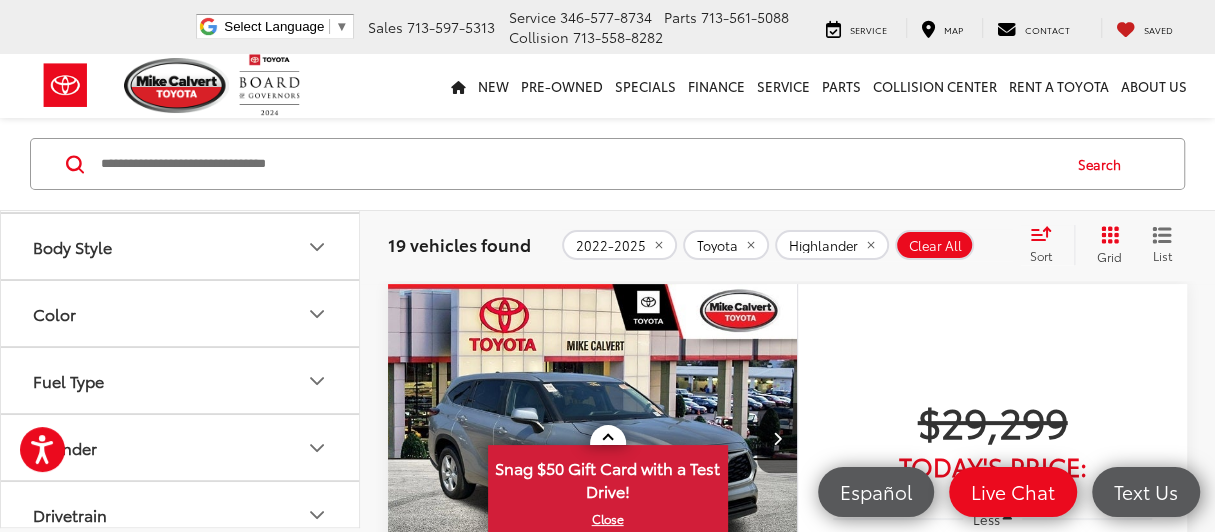 click 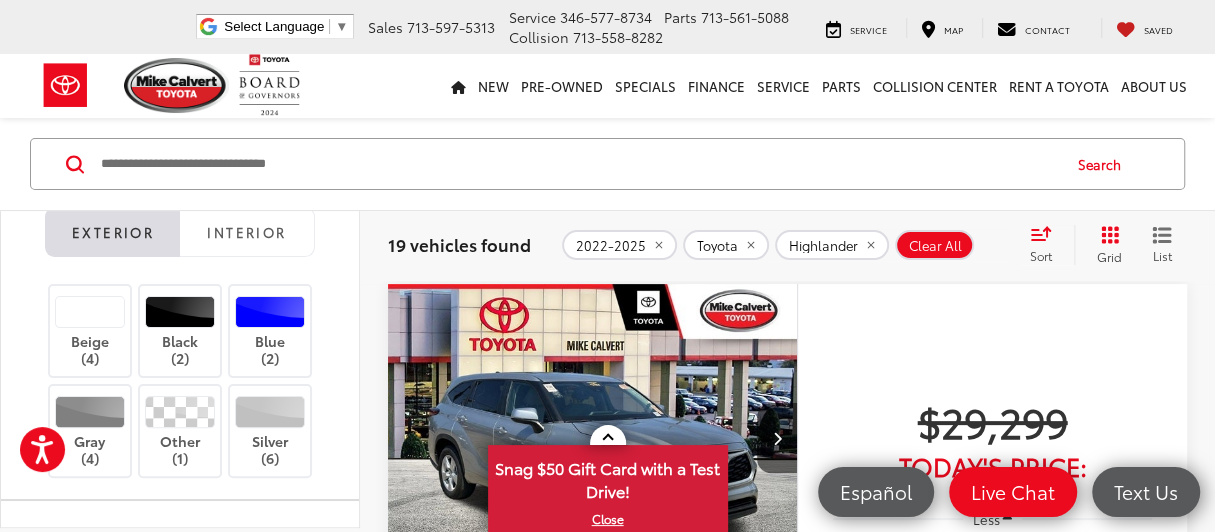 scroll, scrollTop: 600, scrollLeft: 0, axis: vertical 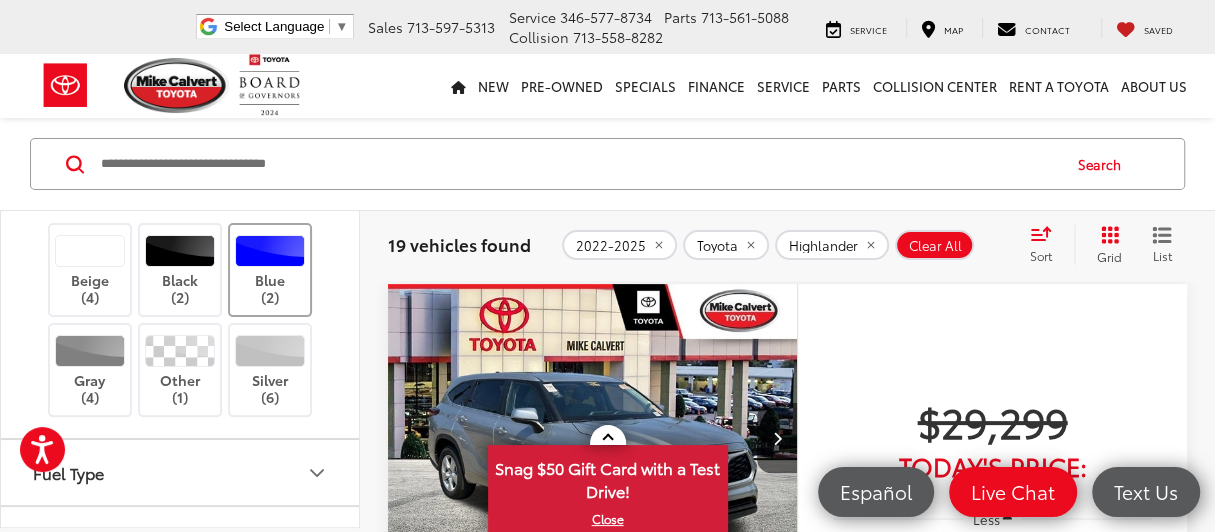 click on "Blue   (2)" at bounding box center (270, 270) 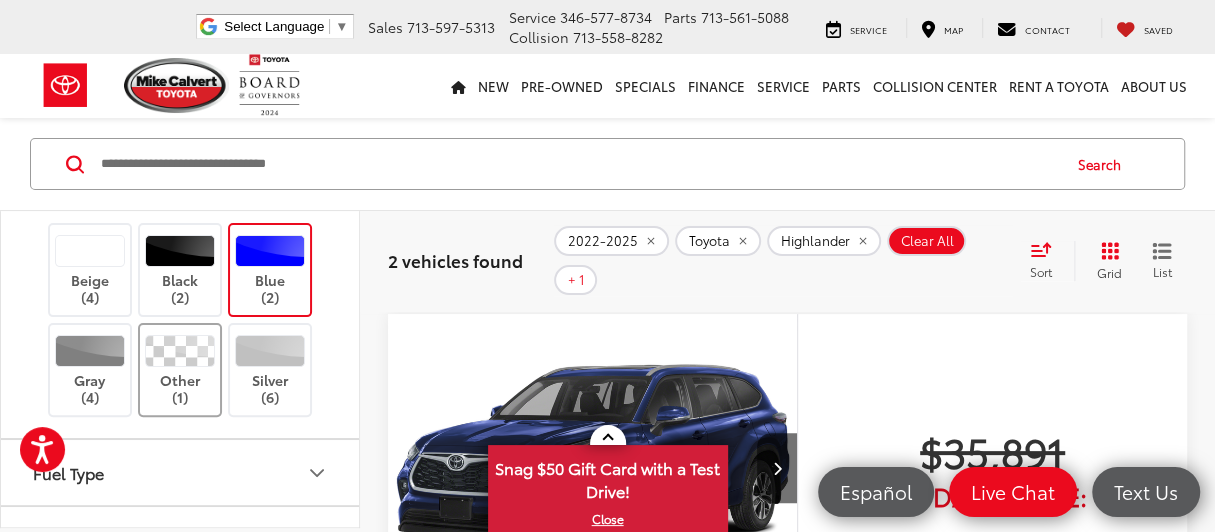 click at bounding box center (180, 351) 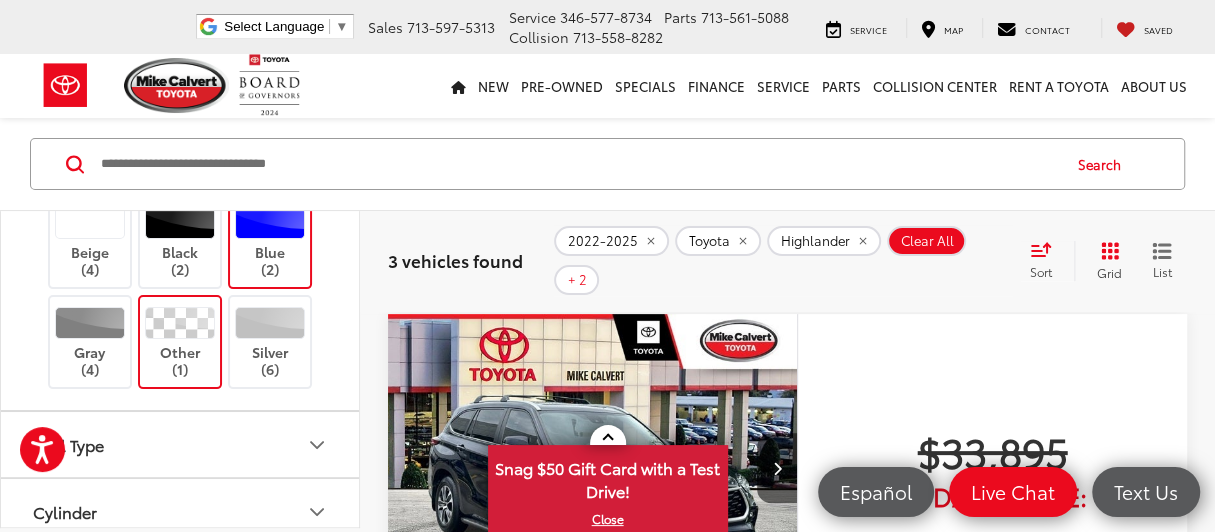 scroll, scrollTop: 600, scrollLeft: 0, axis: vertical 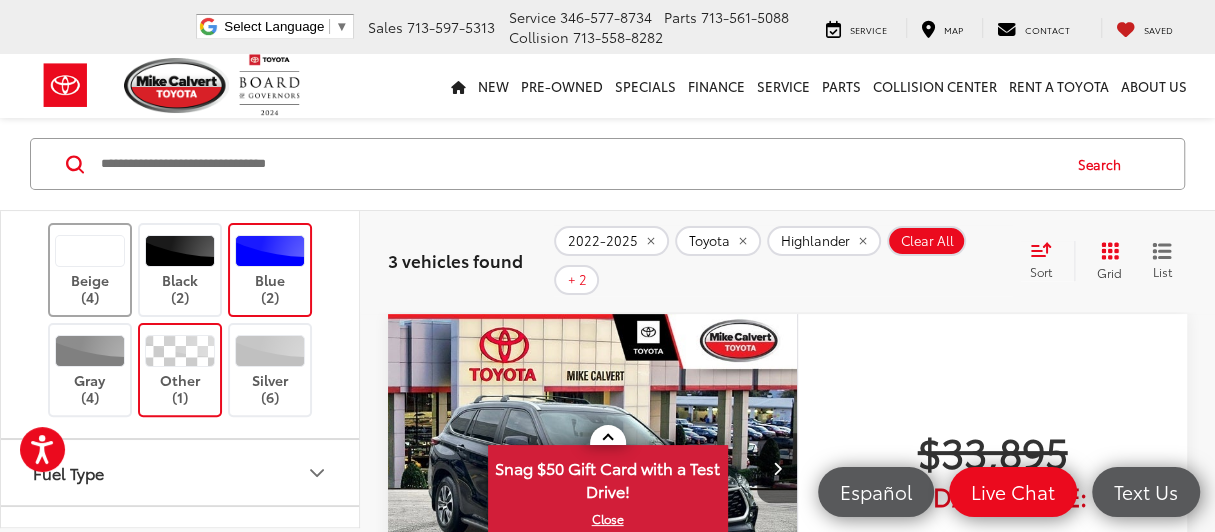 click on "Beige   (4)" at bounding box center [90, 270] 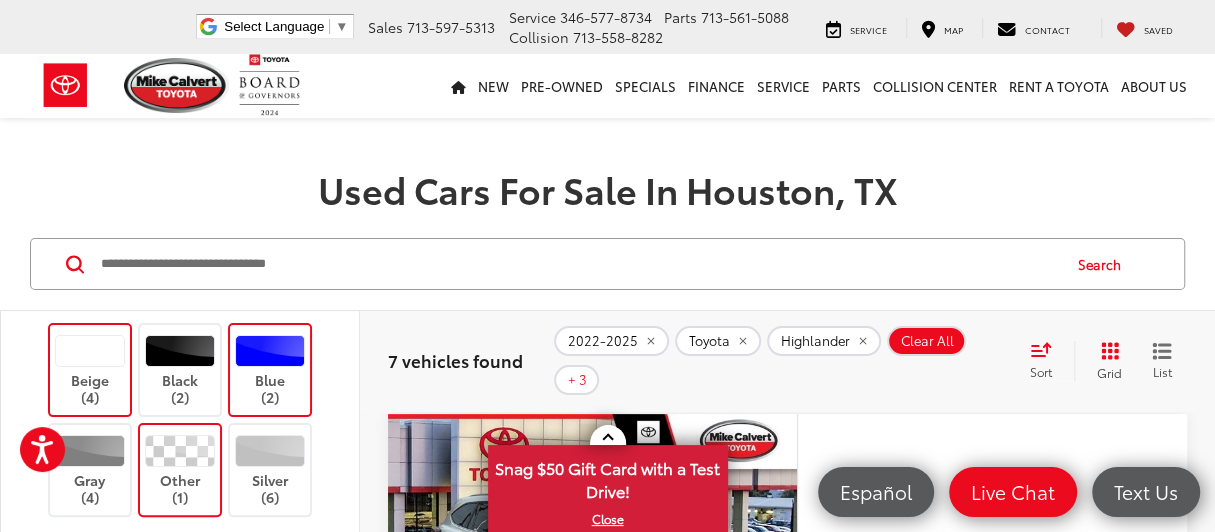scroll, scrollTop: 129, scrollLeft: 0, axis: vertical 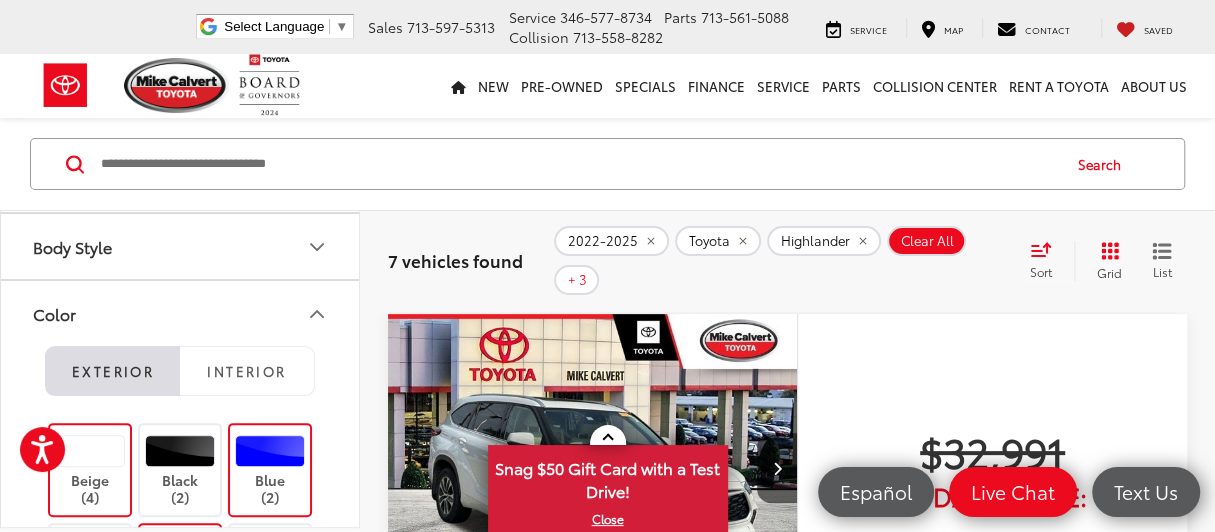 click 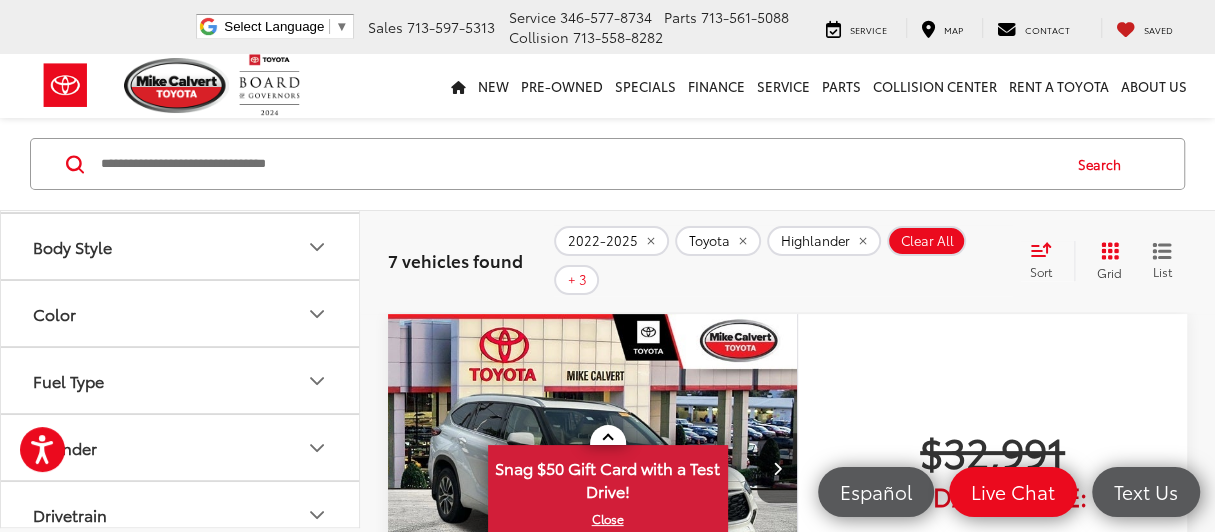 click 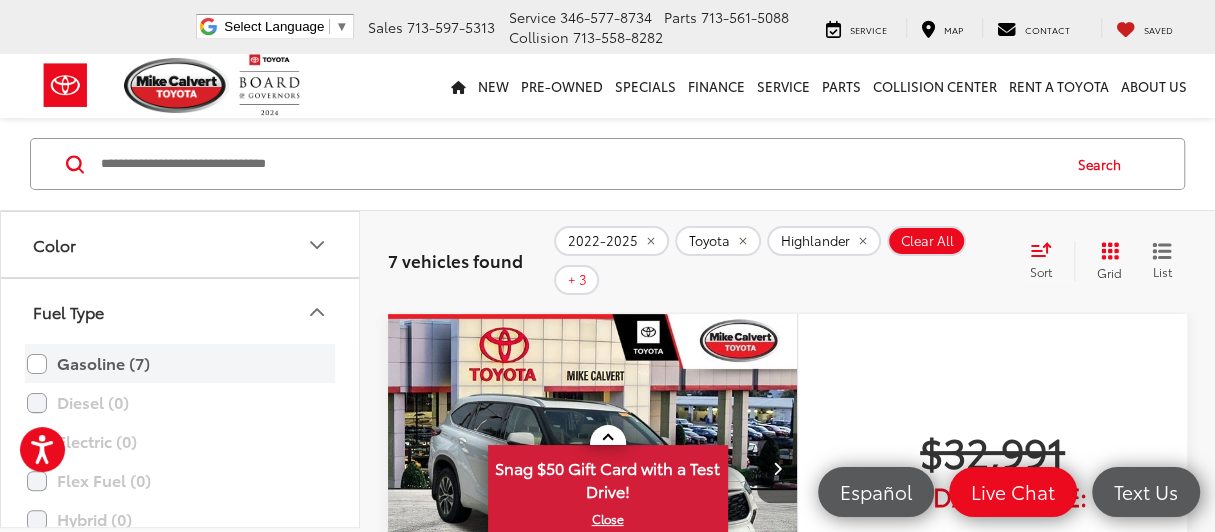 scroll, scrollTop: 499, scrollLeft: 0, axis: vertical 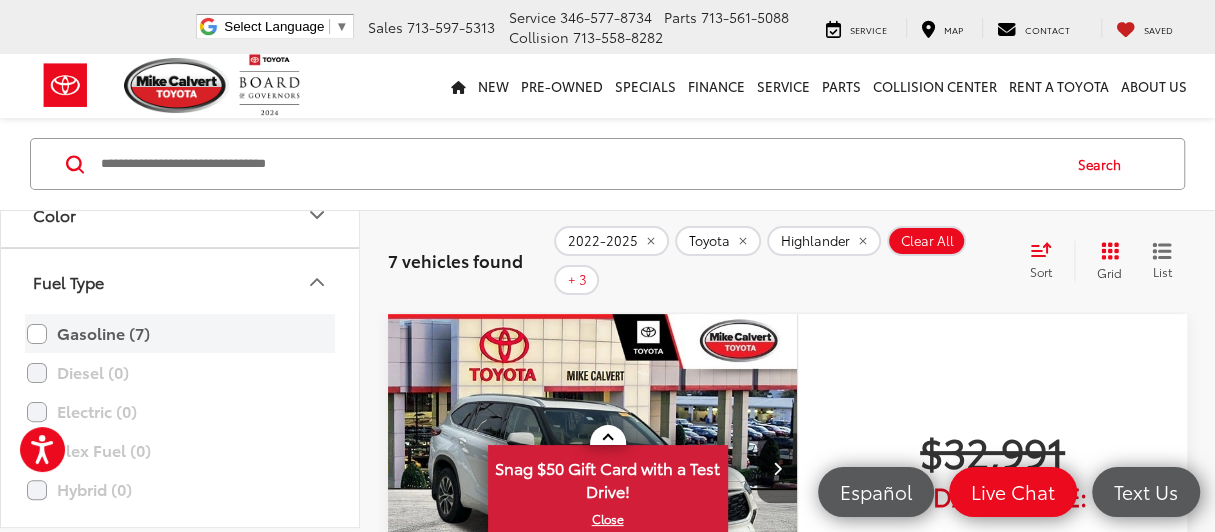 click on "Gasoline (7)" at bounding box center (180, 333) 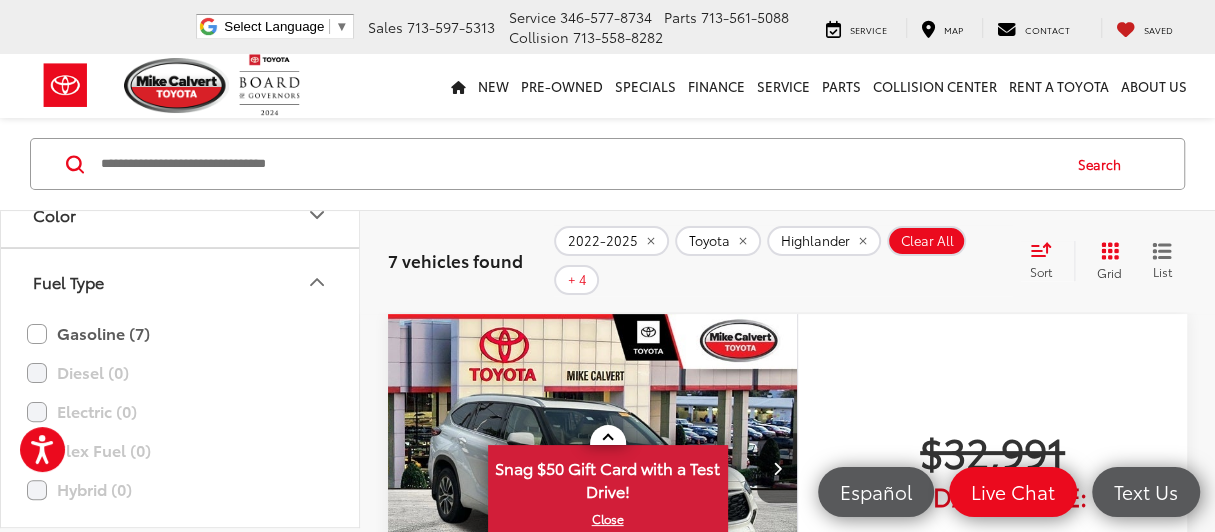 click 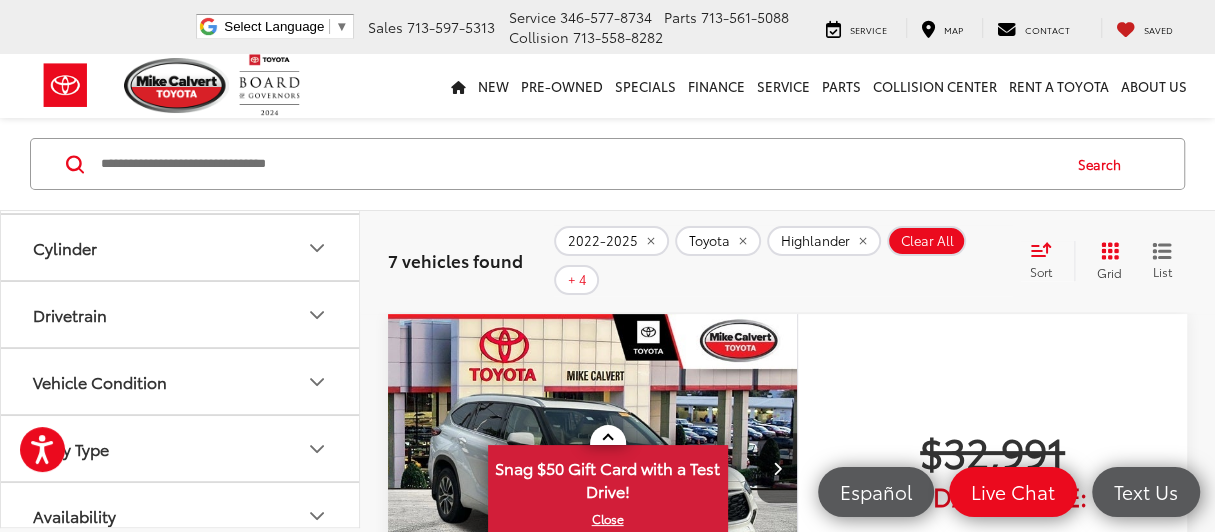 scroll, scrollTop: 611, scrollLeft: 0, axis: vertical 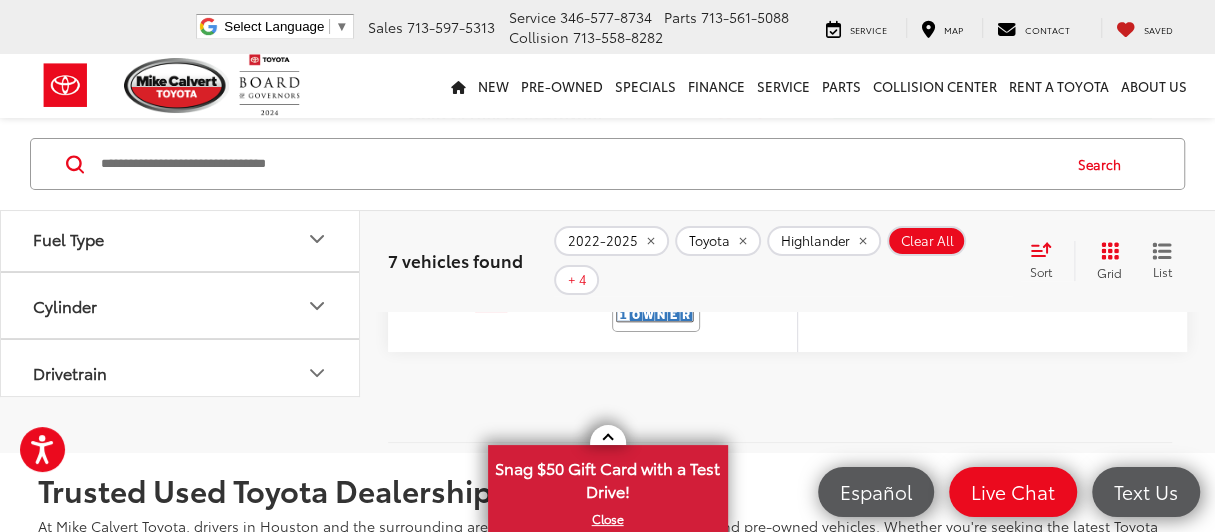 click at bounding box center (776, -71) 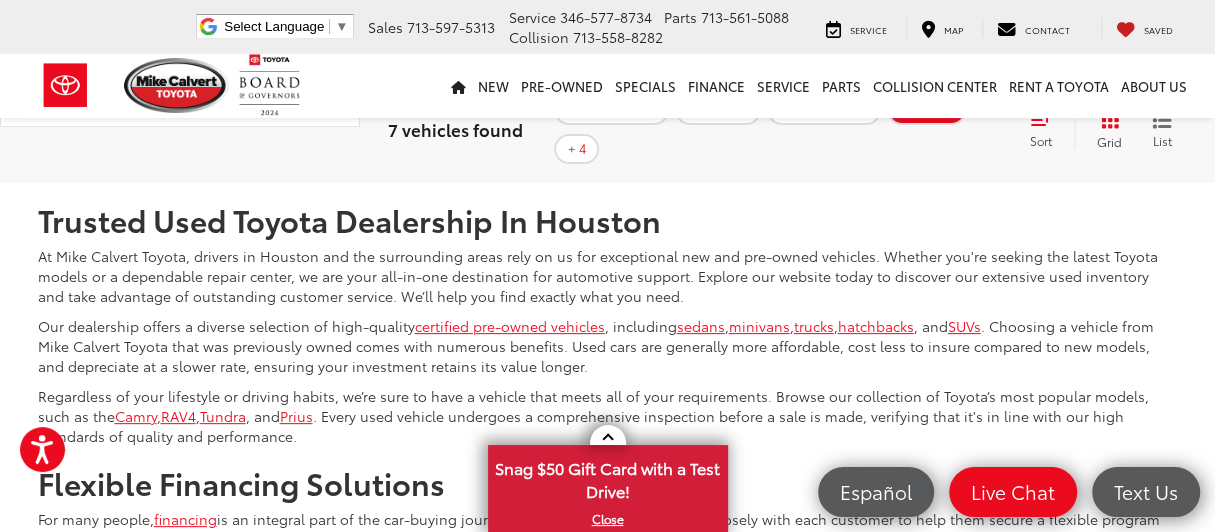 scroll, scrollTop: 4629, scrollLeft: 0, axis: vertical 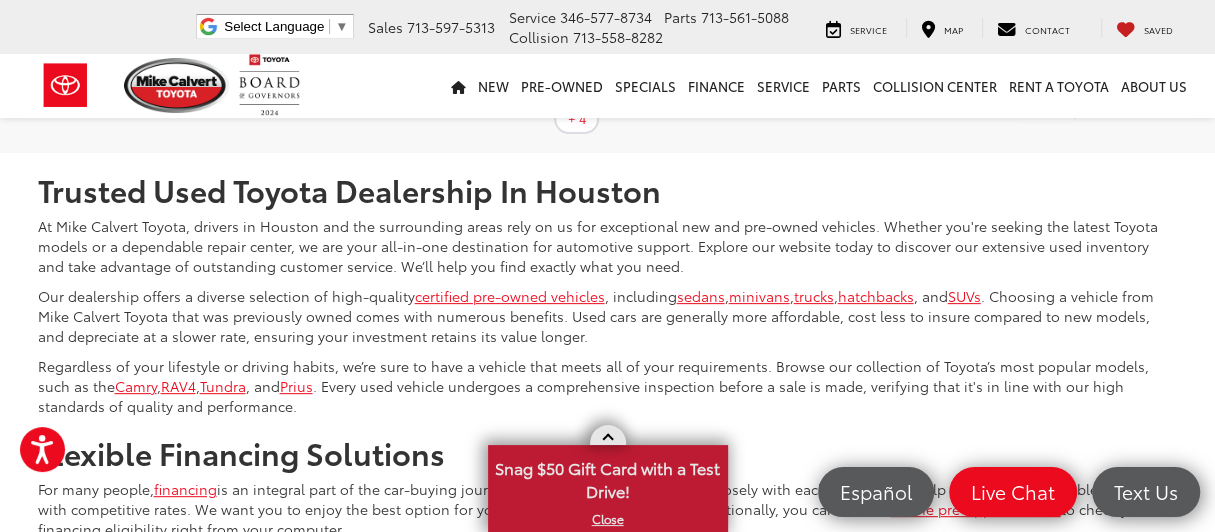 click at bounding box center [607, 439] 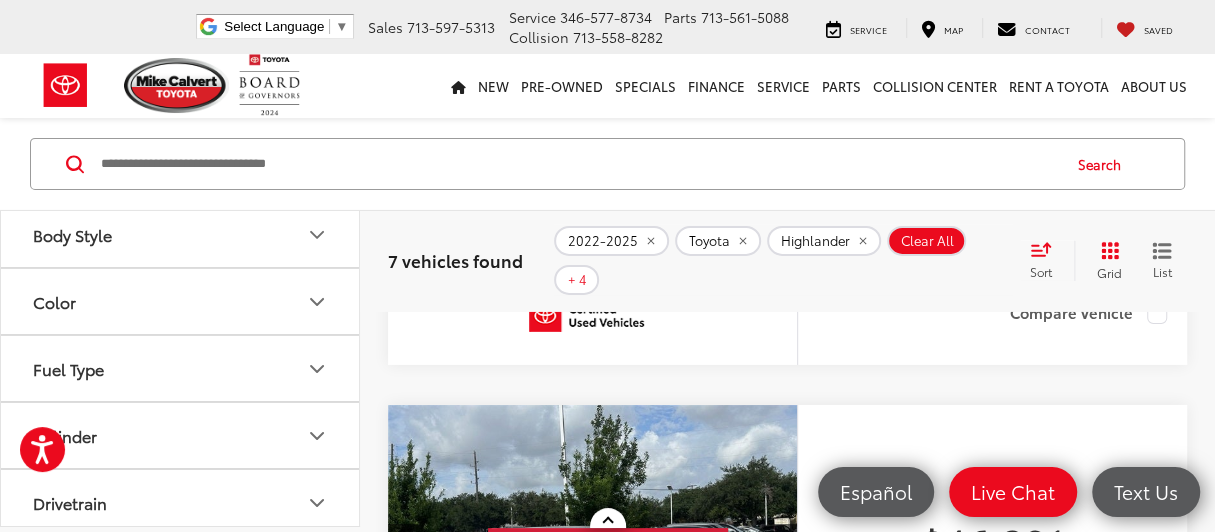 scroll, scrollTop: 3729, scrollLeft: 0, axis: vertical 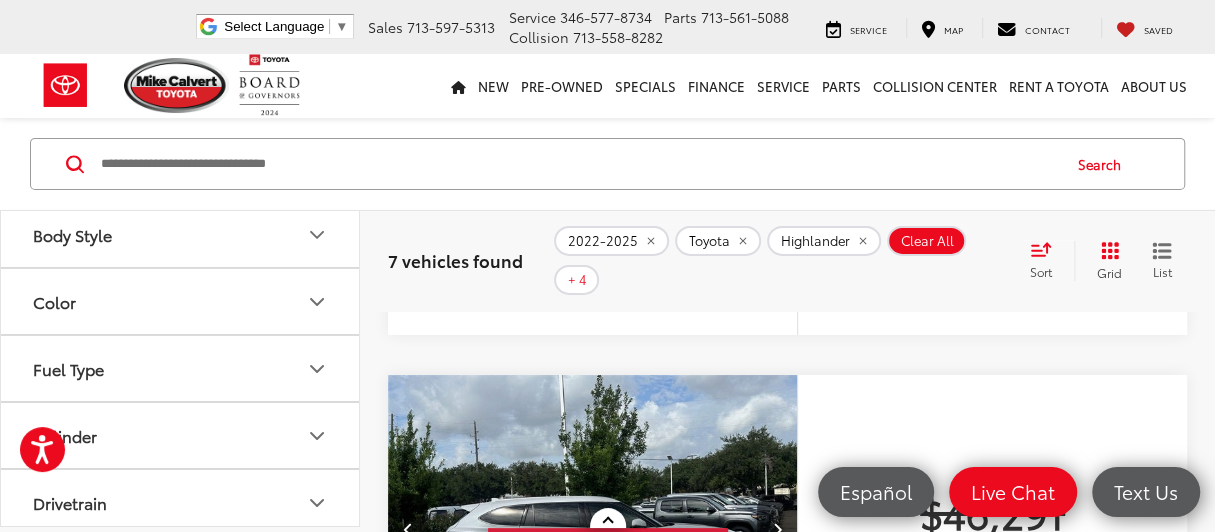 click on "Toyota Highlander" at bounding box center [514, 109] 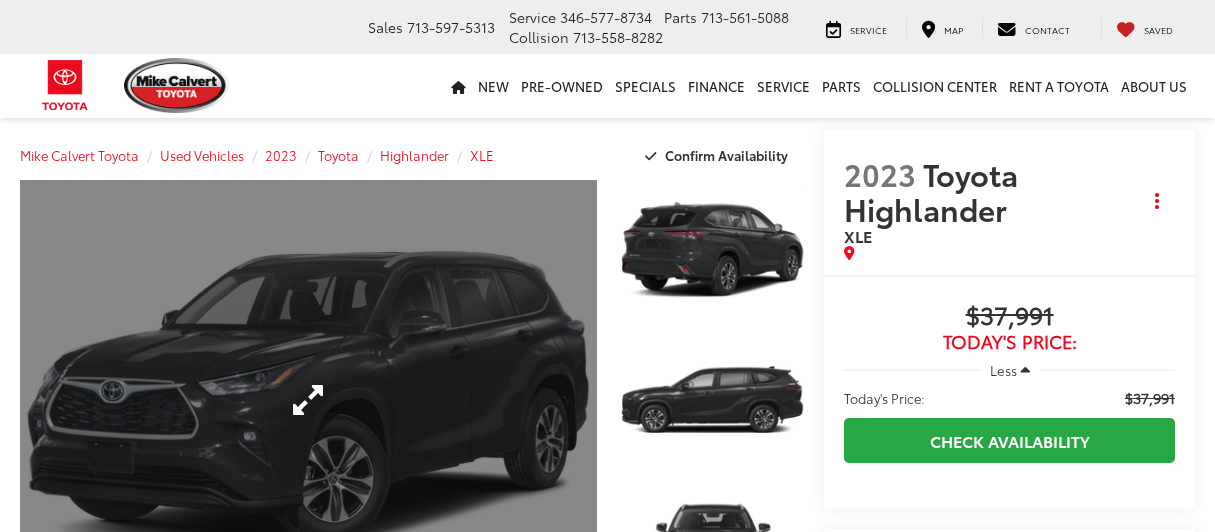 scroll, scrollTop: 0, scrollLeft: 0, axis: both 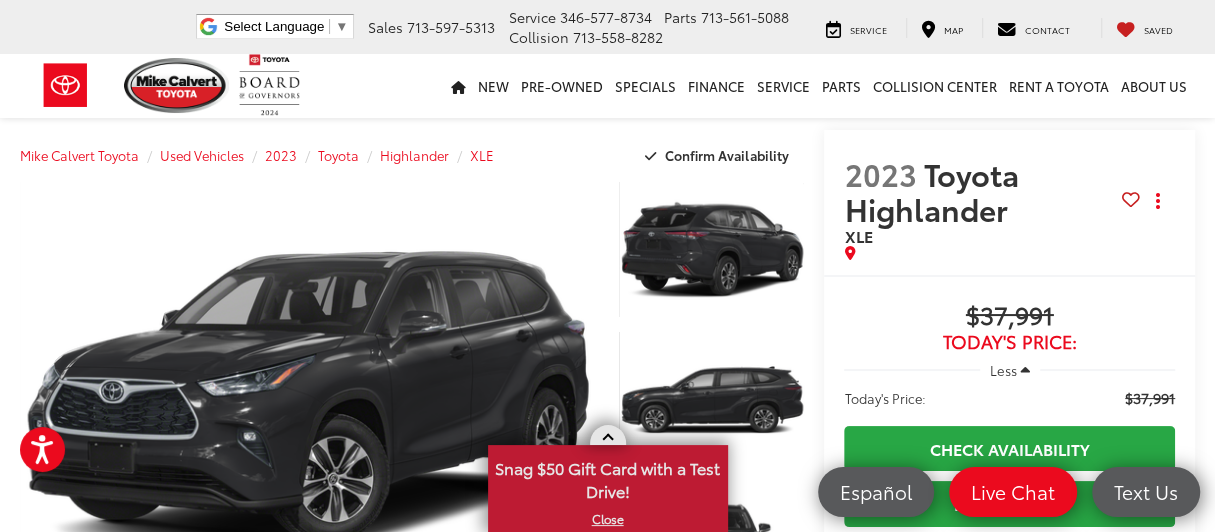 click at bounding box center [608, 435] 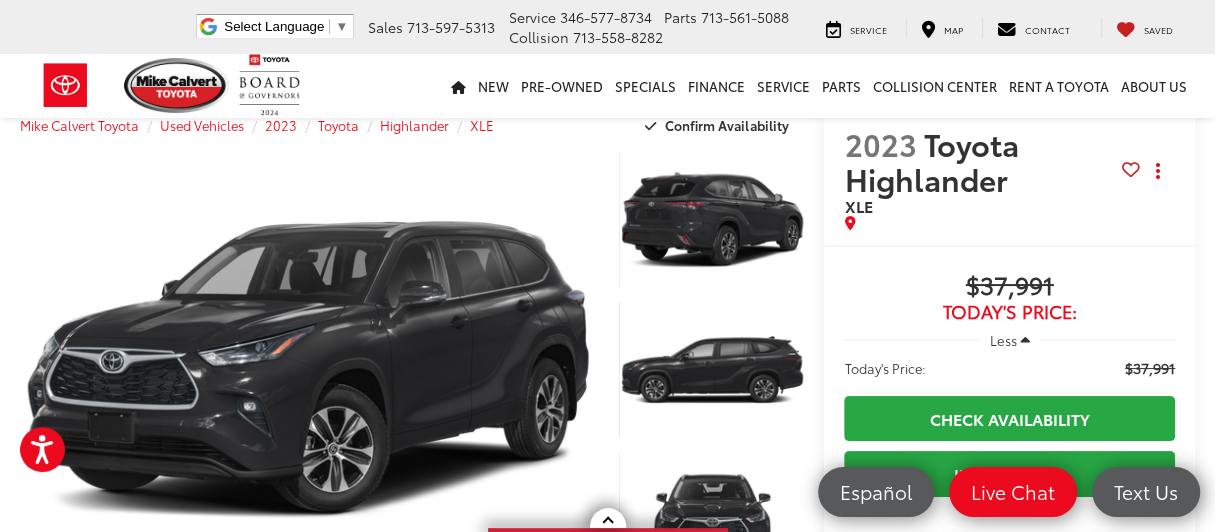 scroll, scrollTop: 0, scrollLeft: 0, axis: both 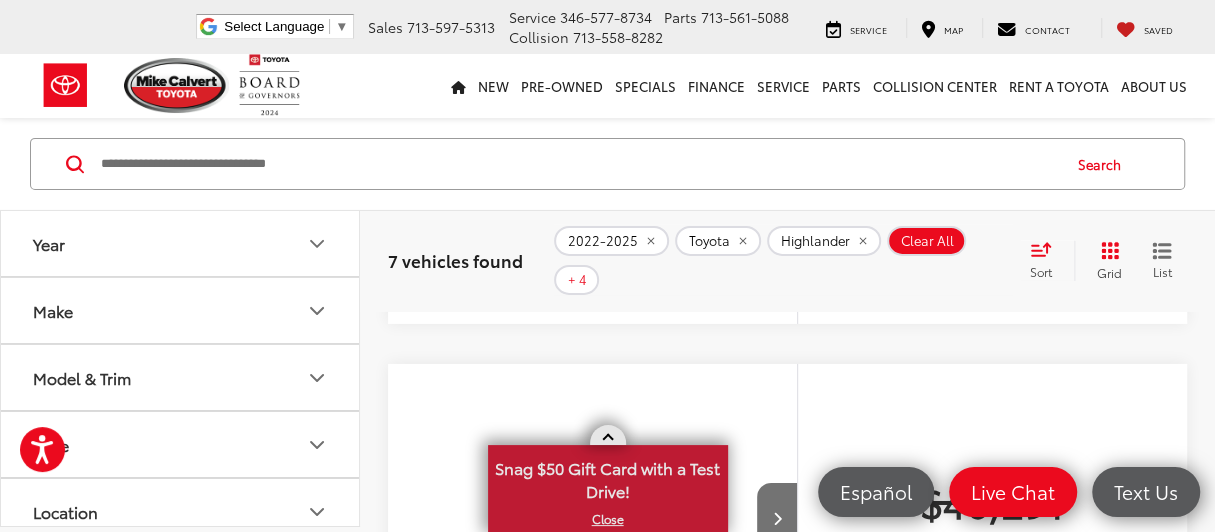 click at bounding box center (608, 435) 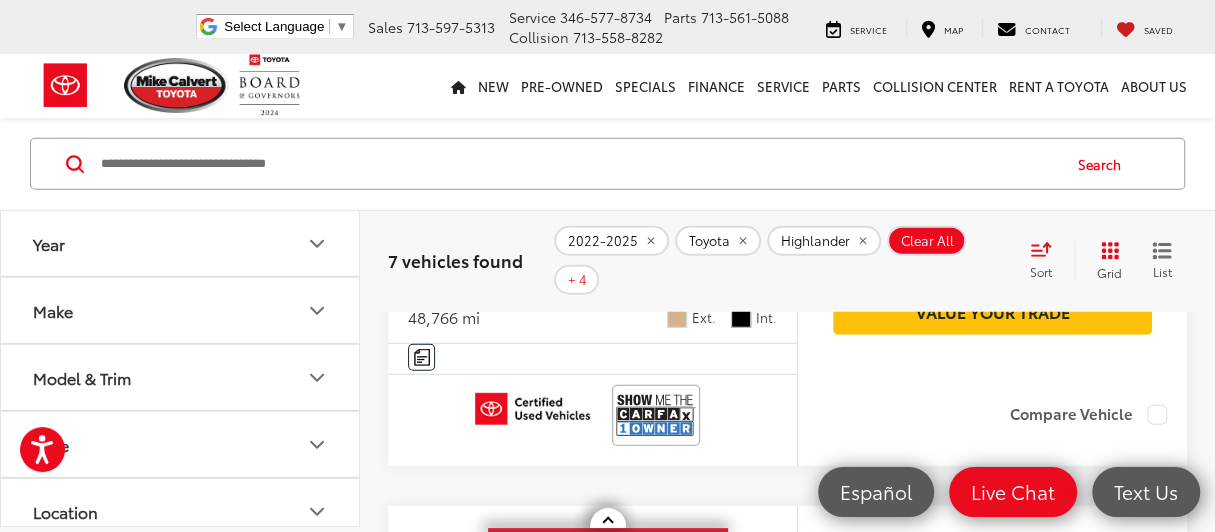 scroll, scrollTop: 3088, scrollLeft: 0, axis: vertical 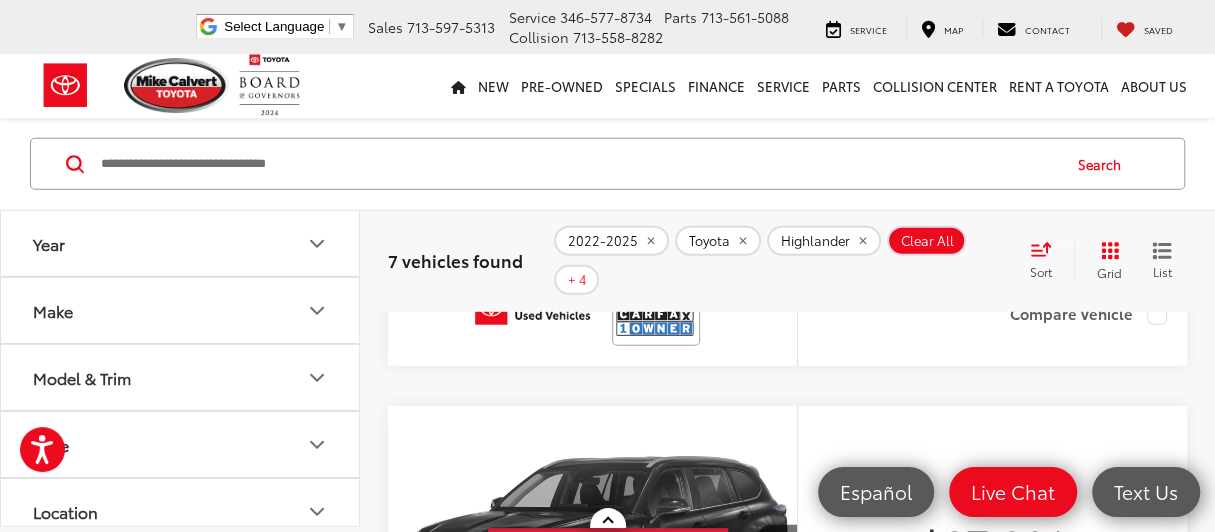 click on "Toyota Highlander" at bounding box center (514, 140) 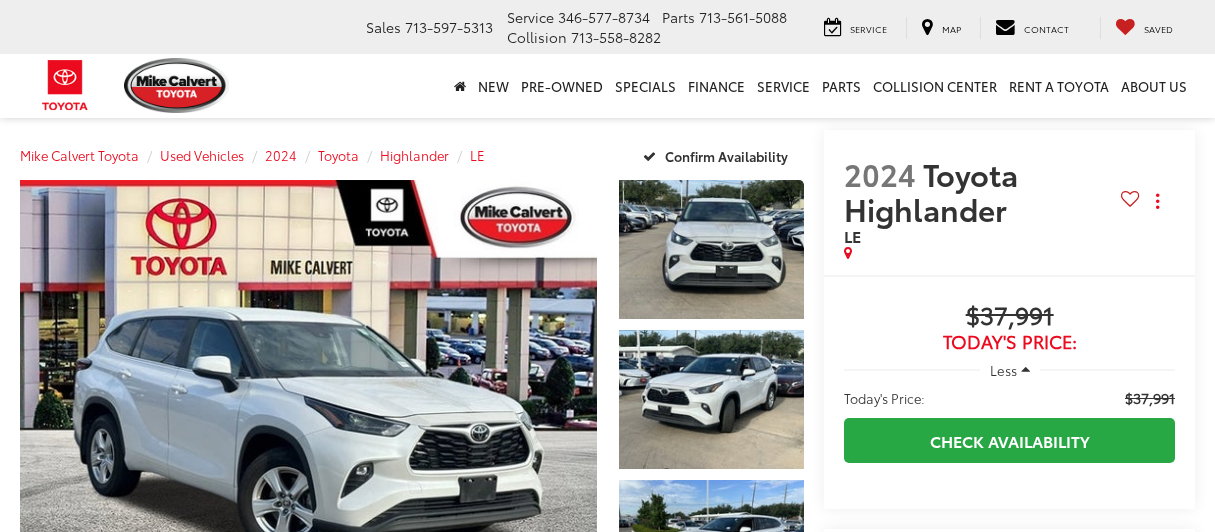 scroll, scrollTop: 0, scrollLeft: 0, axis: both 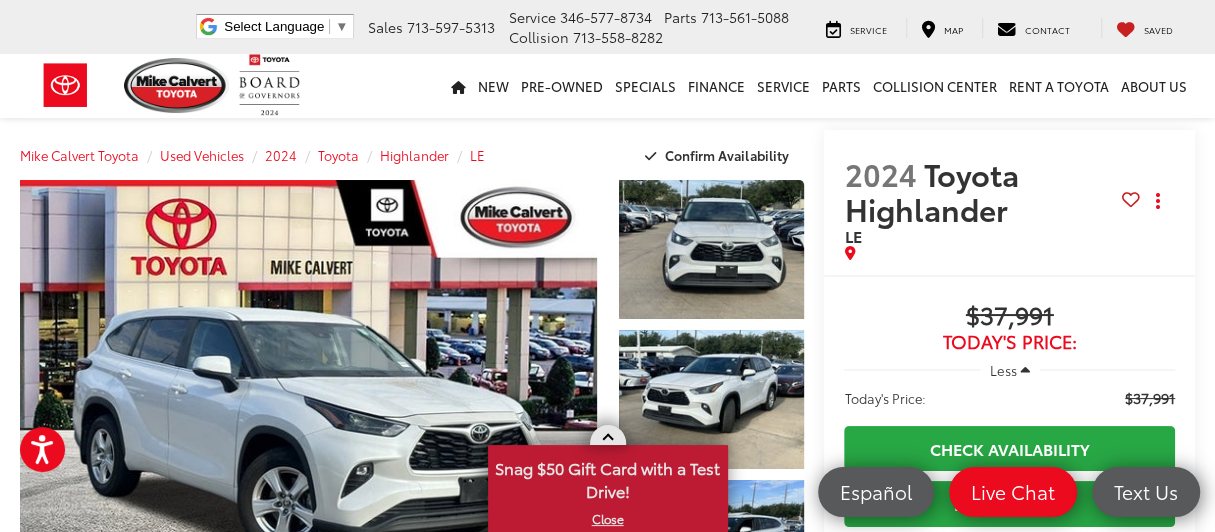 click at bounding box center (608, 435) 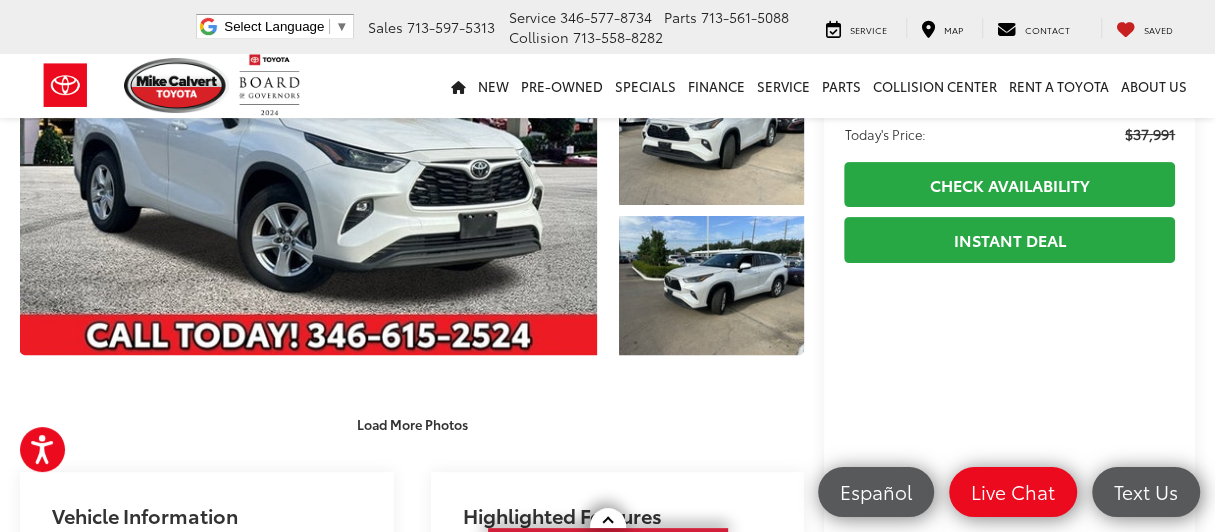 scroll, scrollTop: 0, scrollLeft: 0, axis: both 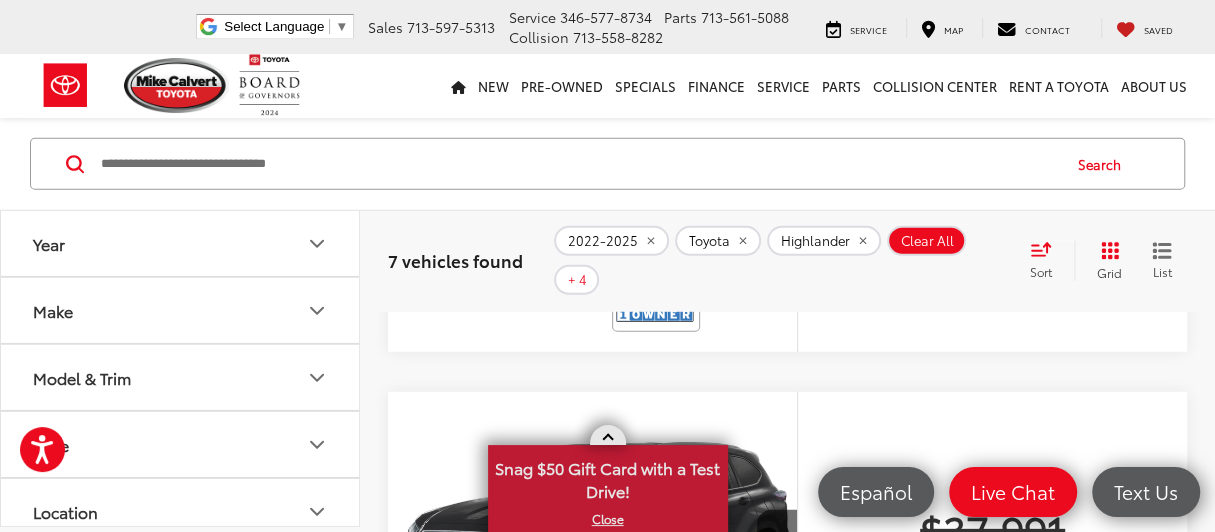 click at bounding box center (607, 439) 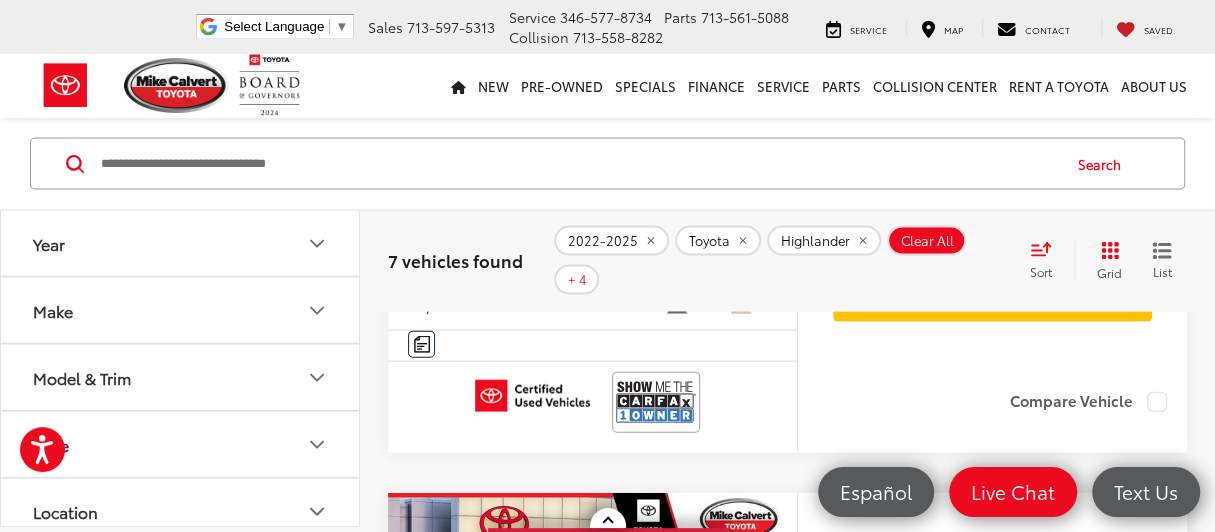scroll, scrollTop: 2423, scrollLeft: 0, axis: vertical 